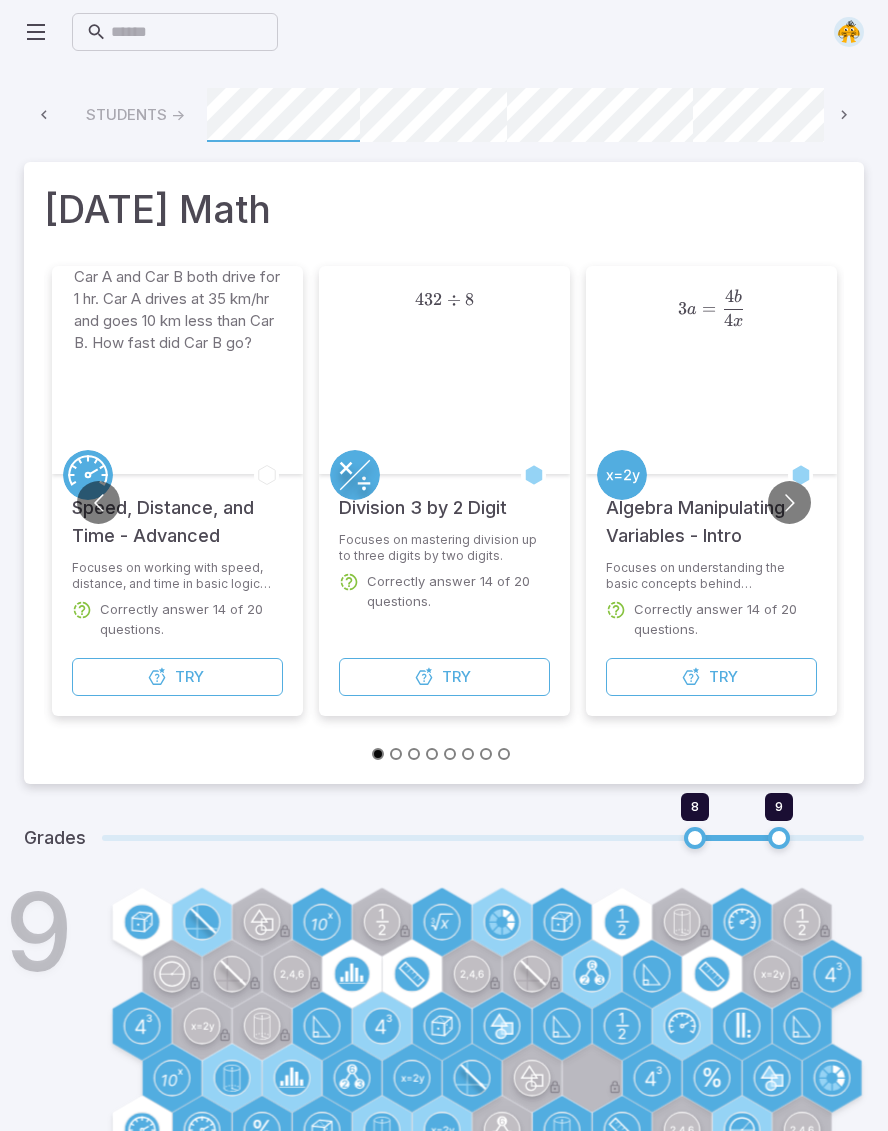 scroll, scrollTop: 0, scrollLeft: 0, axis: both 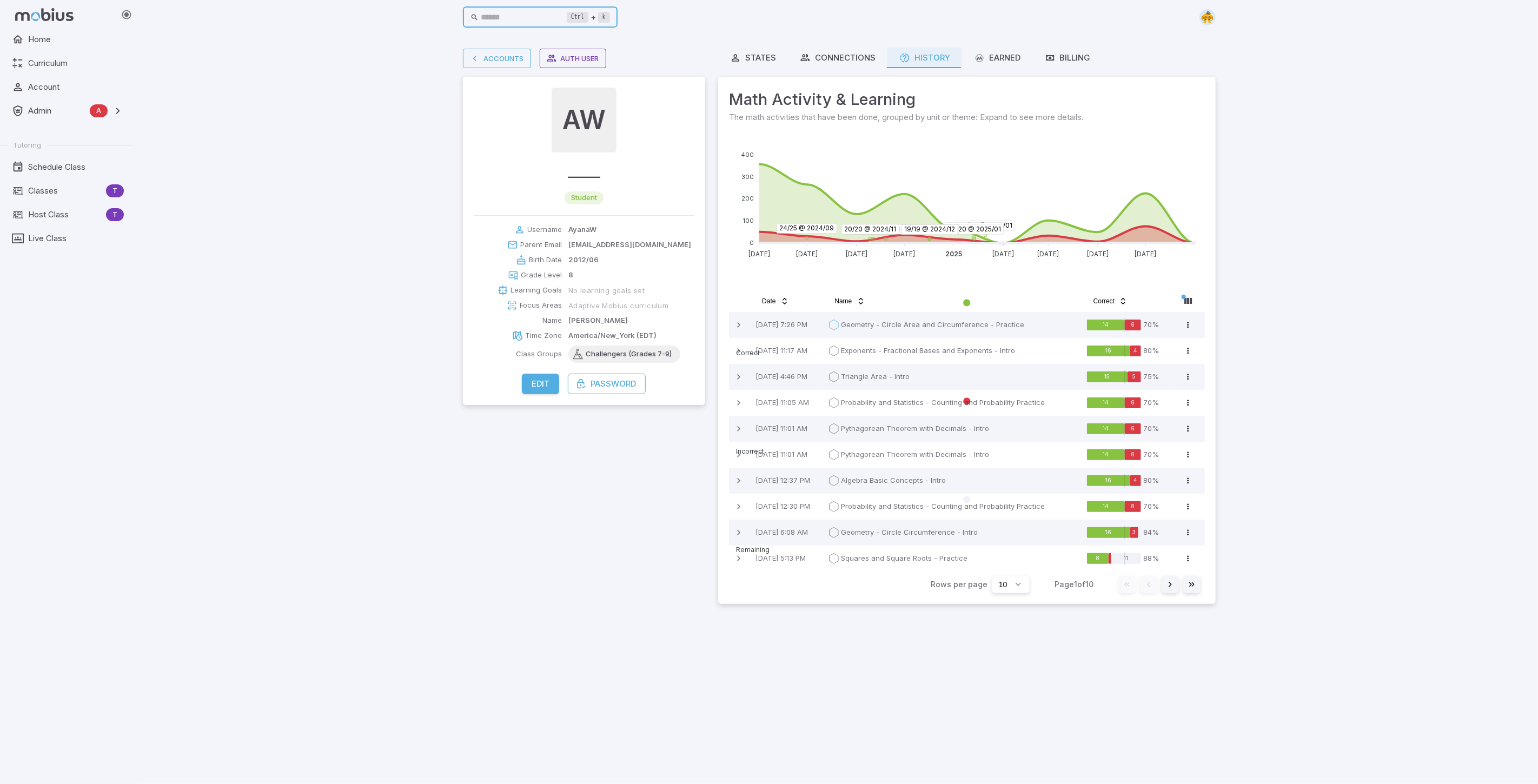 click at bounding box center [523, 17] 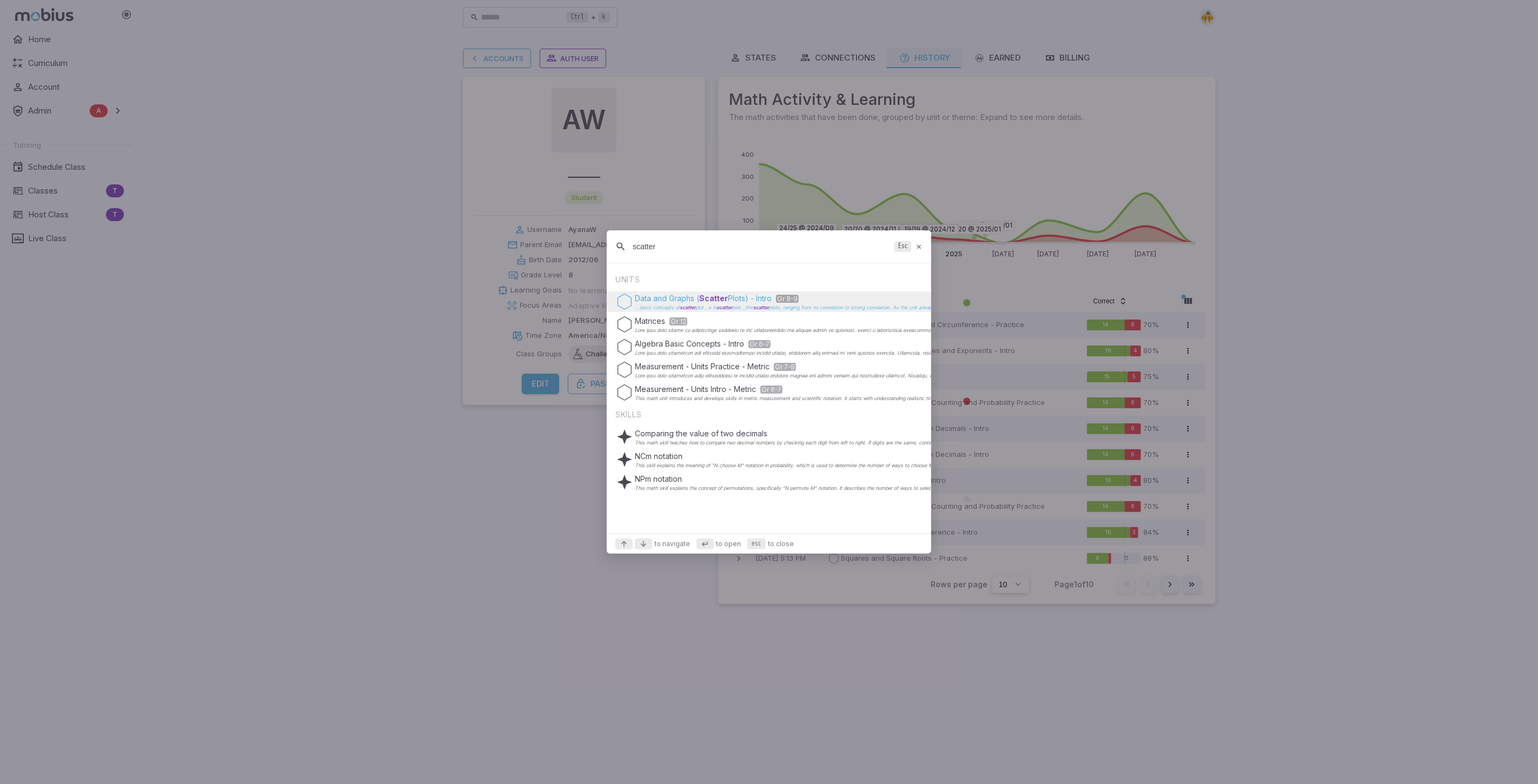 type on "scatter" 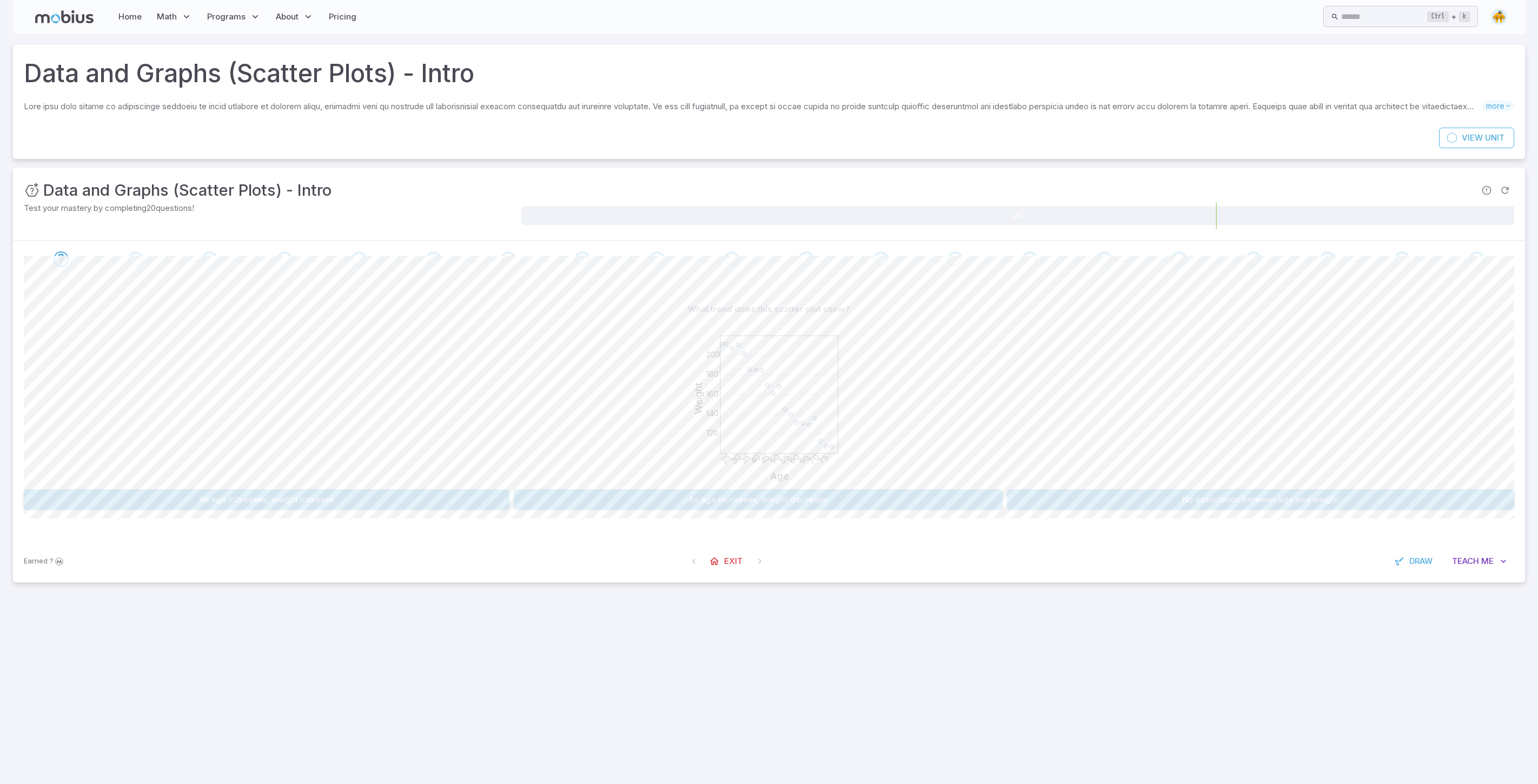 scroll, scrollTop: 0, scrollLeft: 0, axis: both 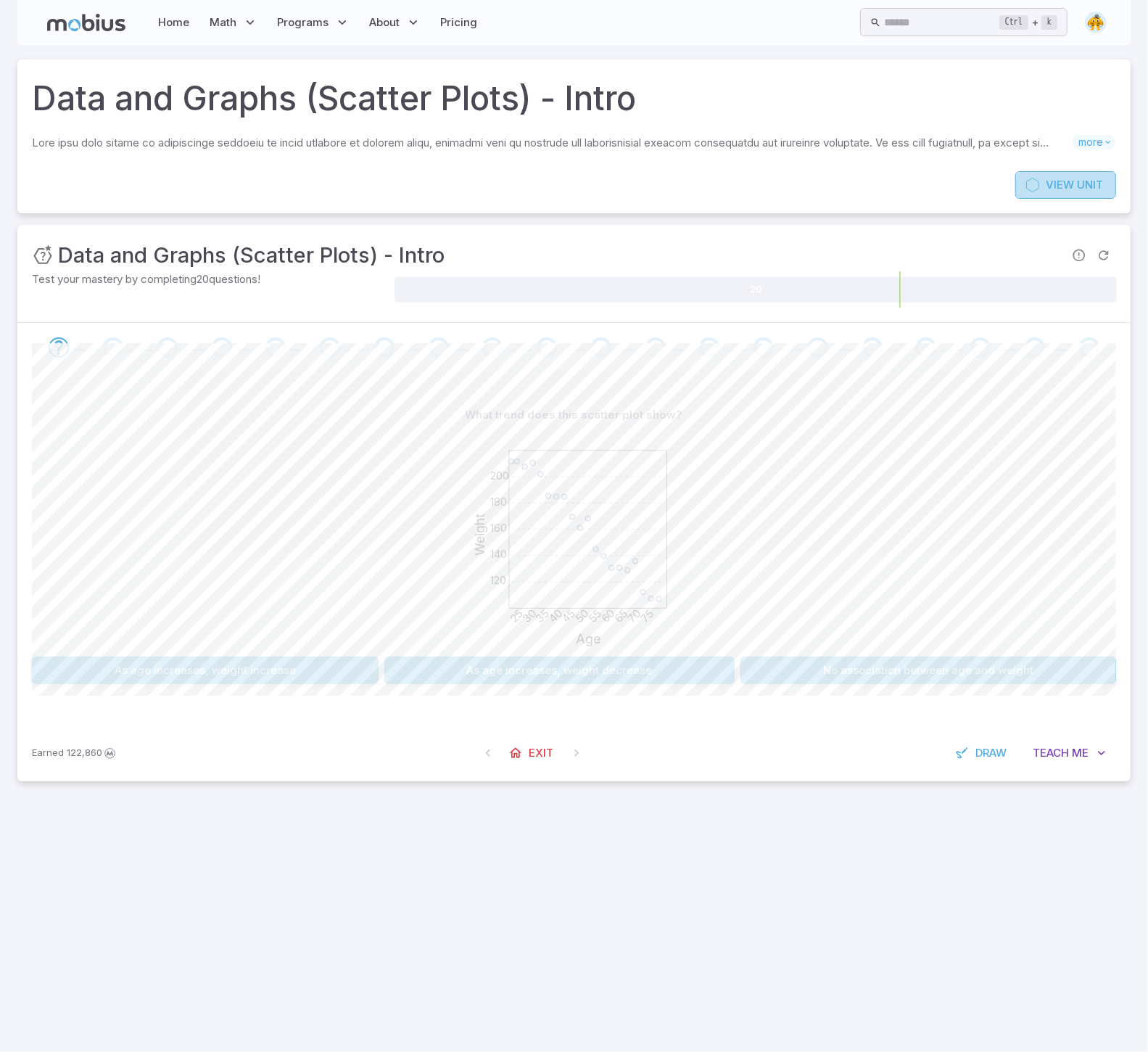 click on "View" at bounding box center [1060, 185] 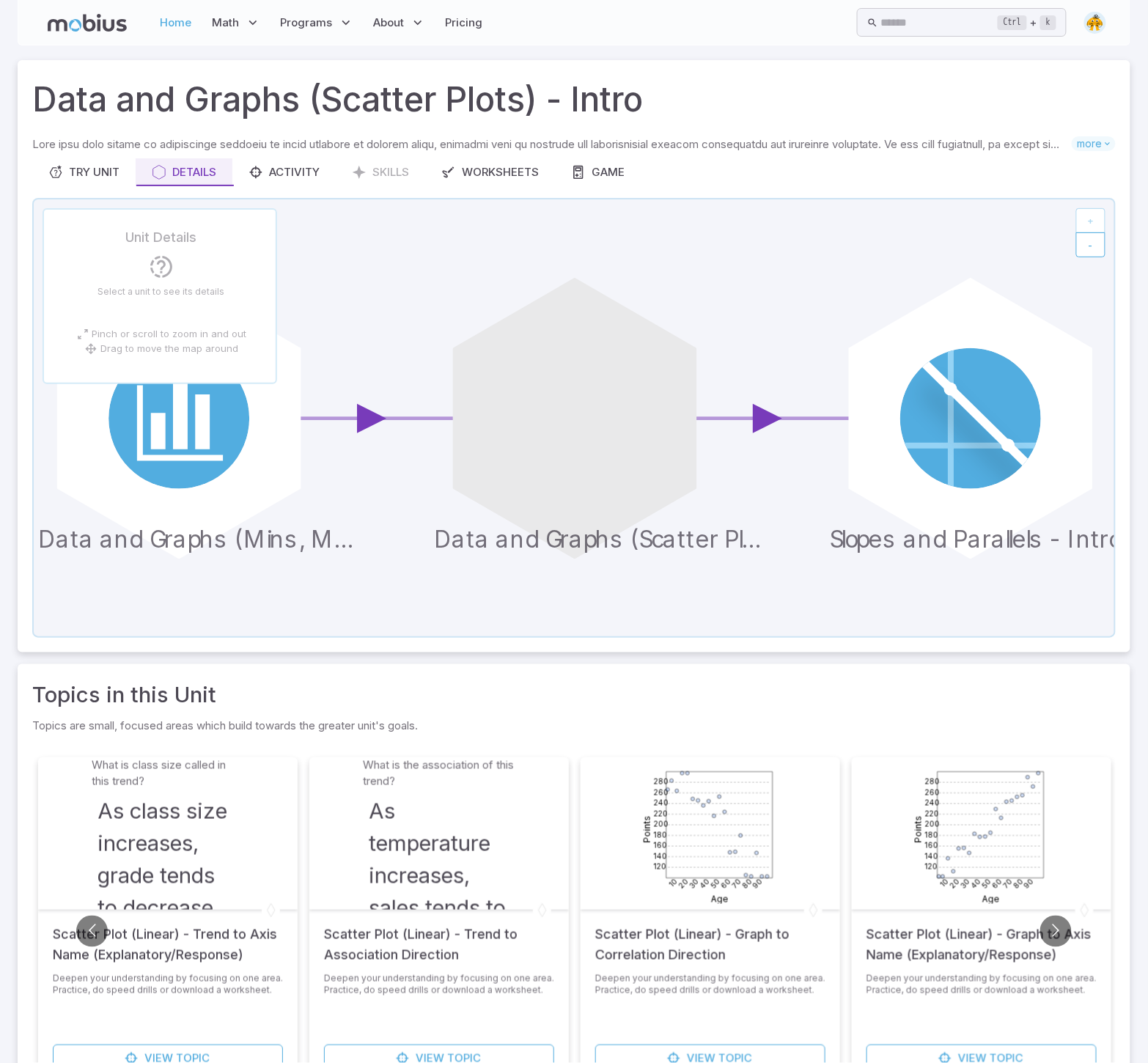 click on "Home" at bounding box center (176, 23) 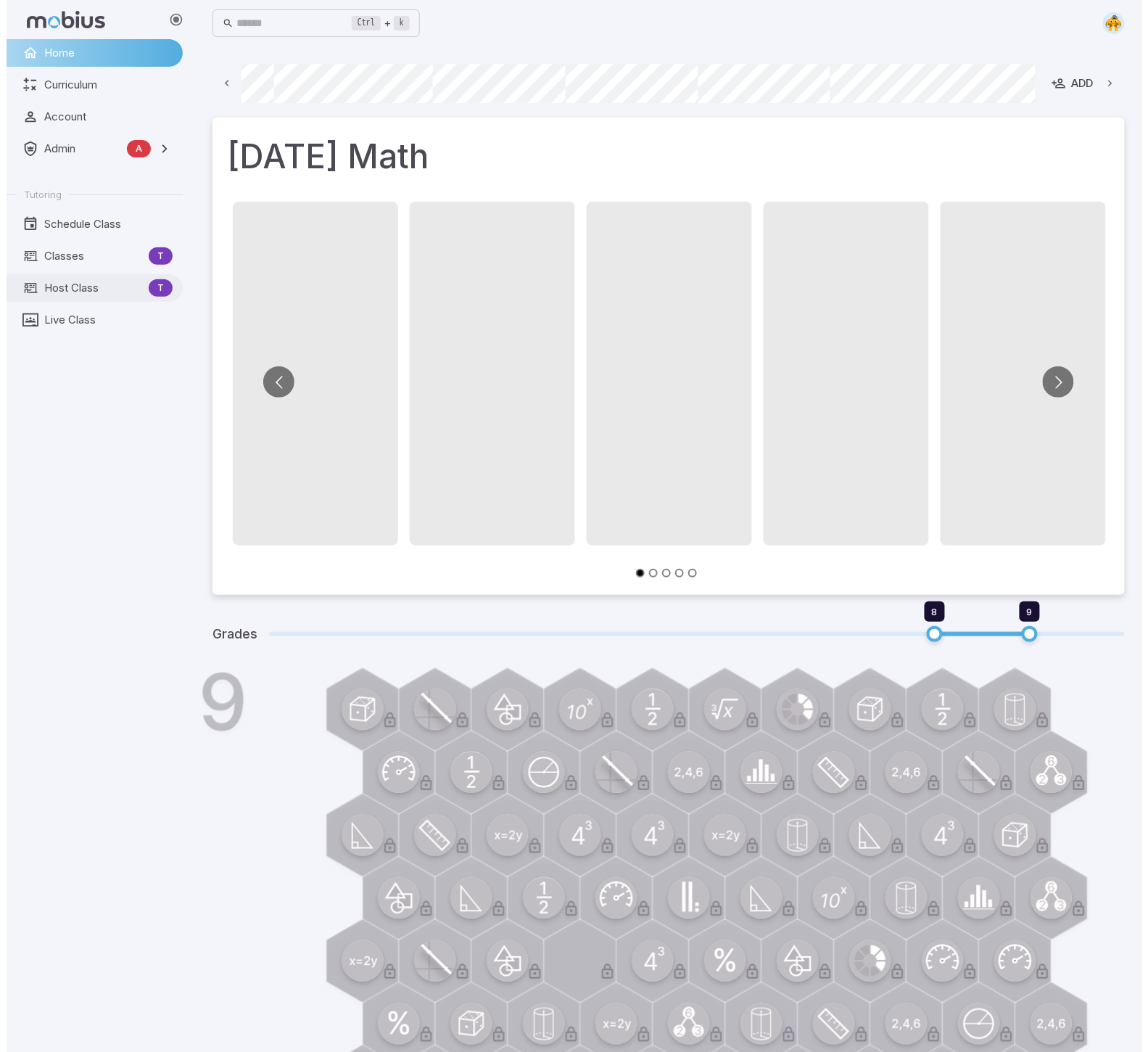 scroll, scrollTop: 0, scrollLeft: 864, axis: horizontal 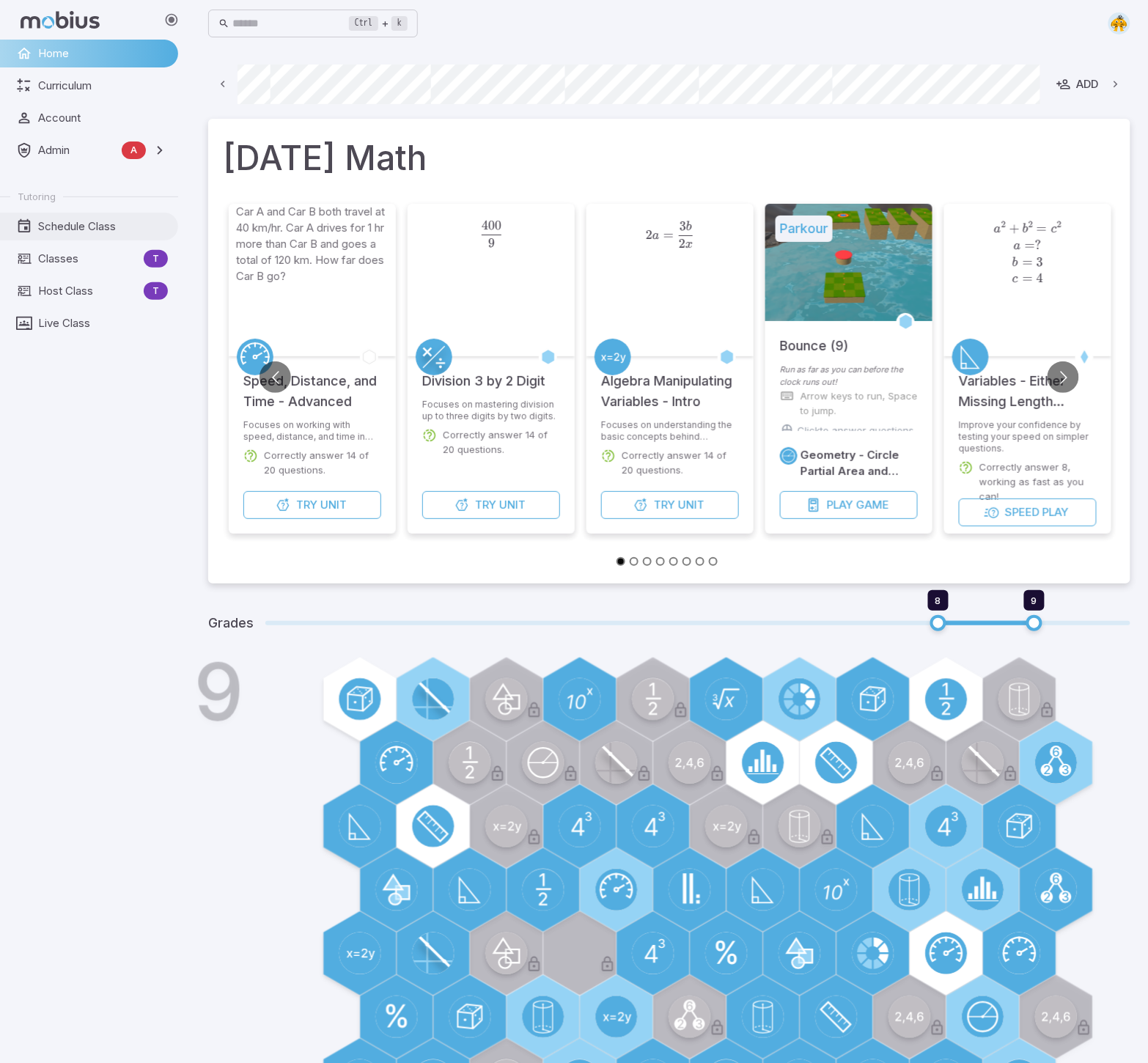 click on "Schedule Class" at bounding box center (103, 227) 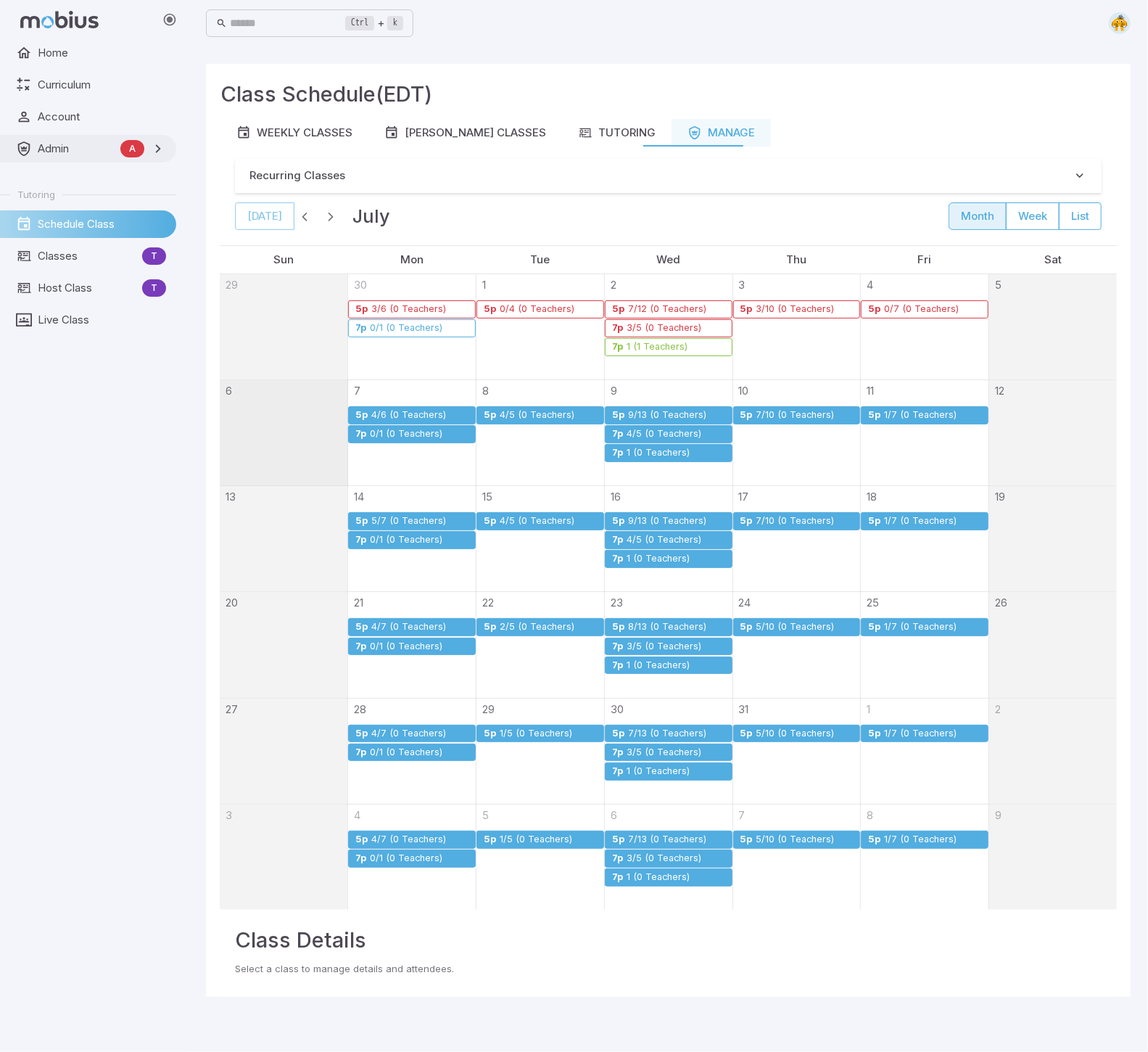 click on "Admin" at bounding box center [76, 149] 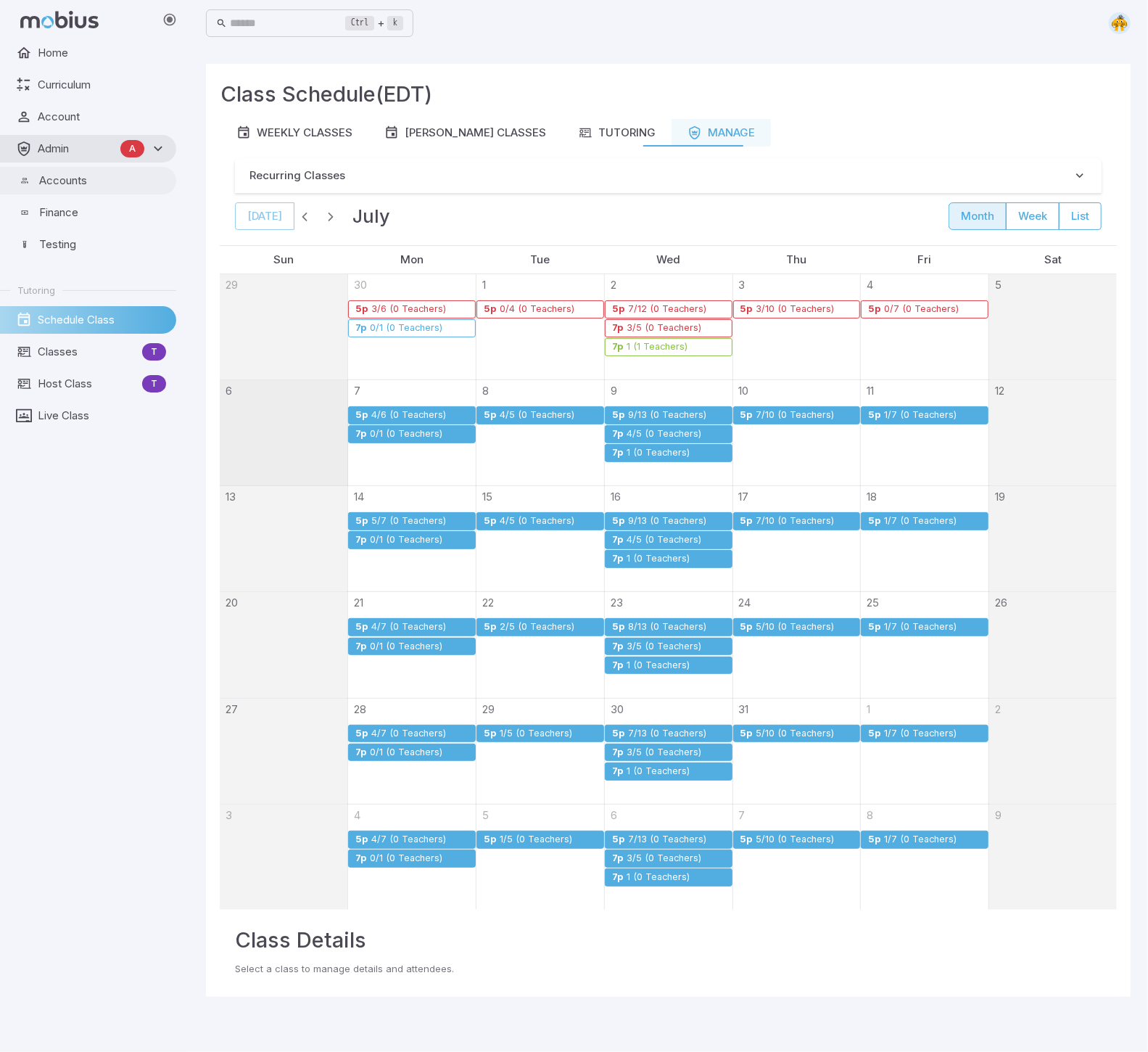 click on "Accounts" at bounding box center (102, 181) 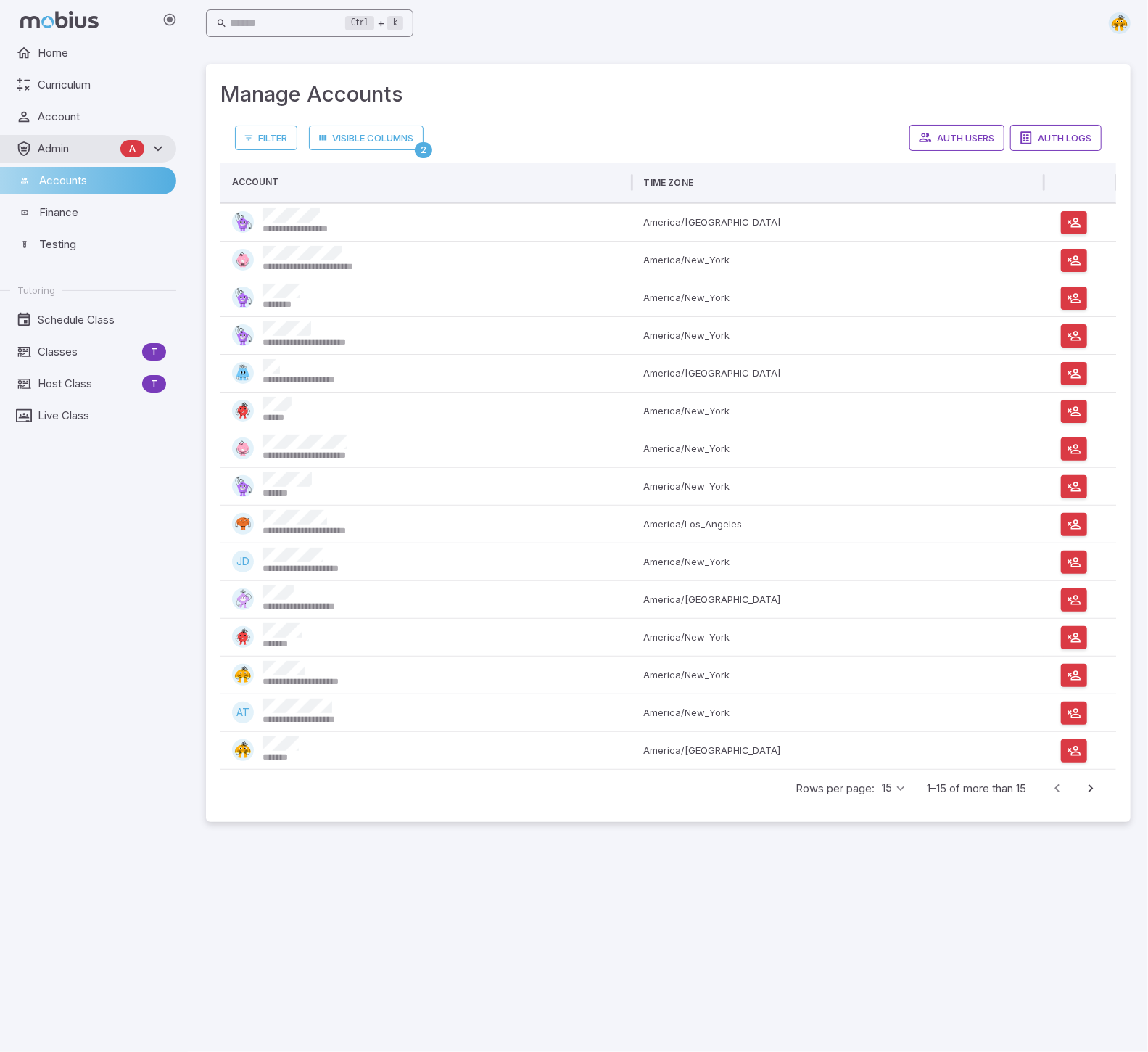 click at bounding box center (287, 23) 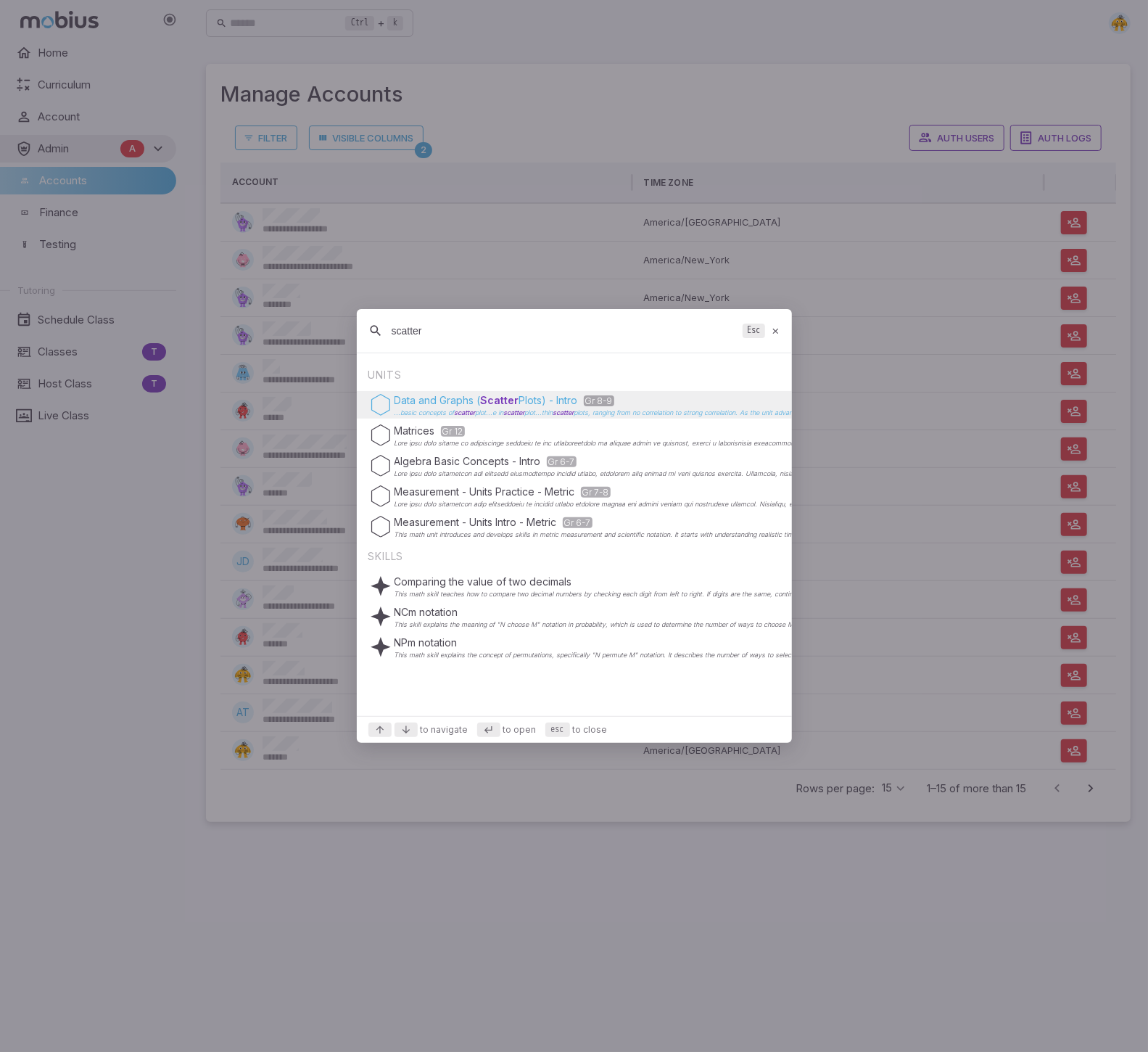 type on "scatter" 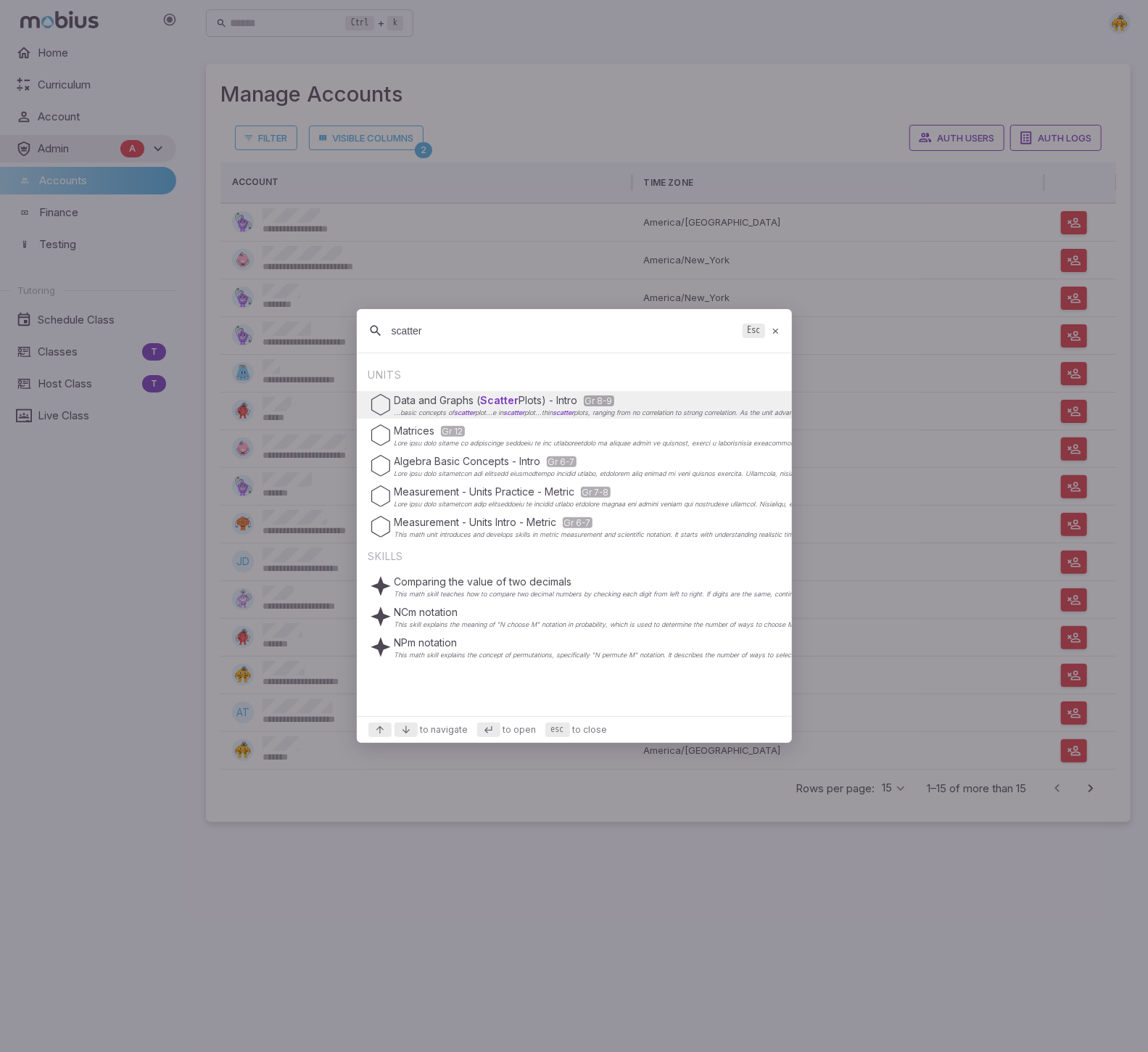 click on "Data and Graphs ( Scatter" at bounding box center [457, 400] 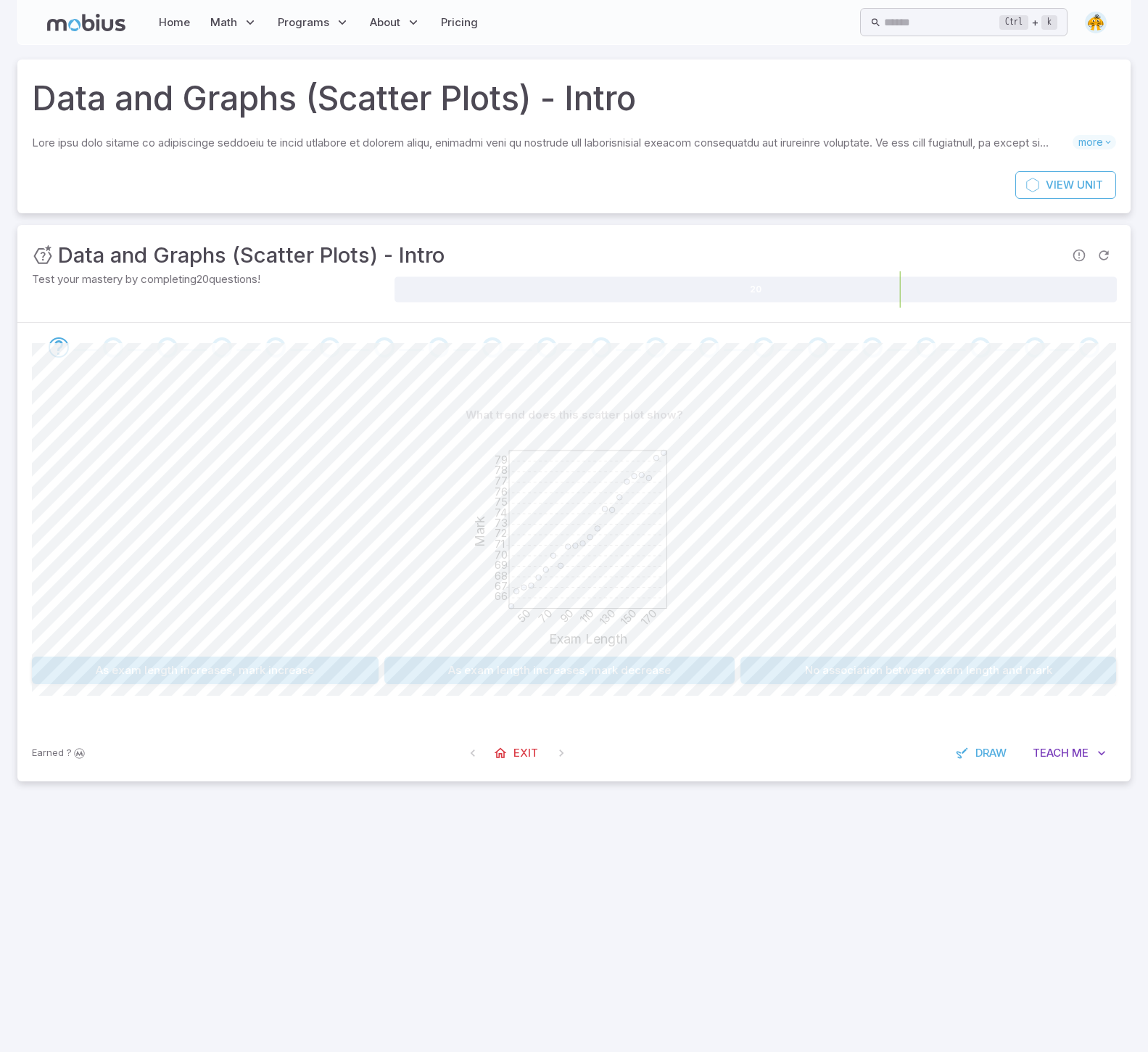 scroll, scrollTop: 0, scrollLeft: 0, axis: both 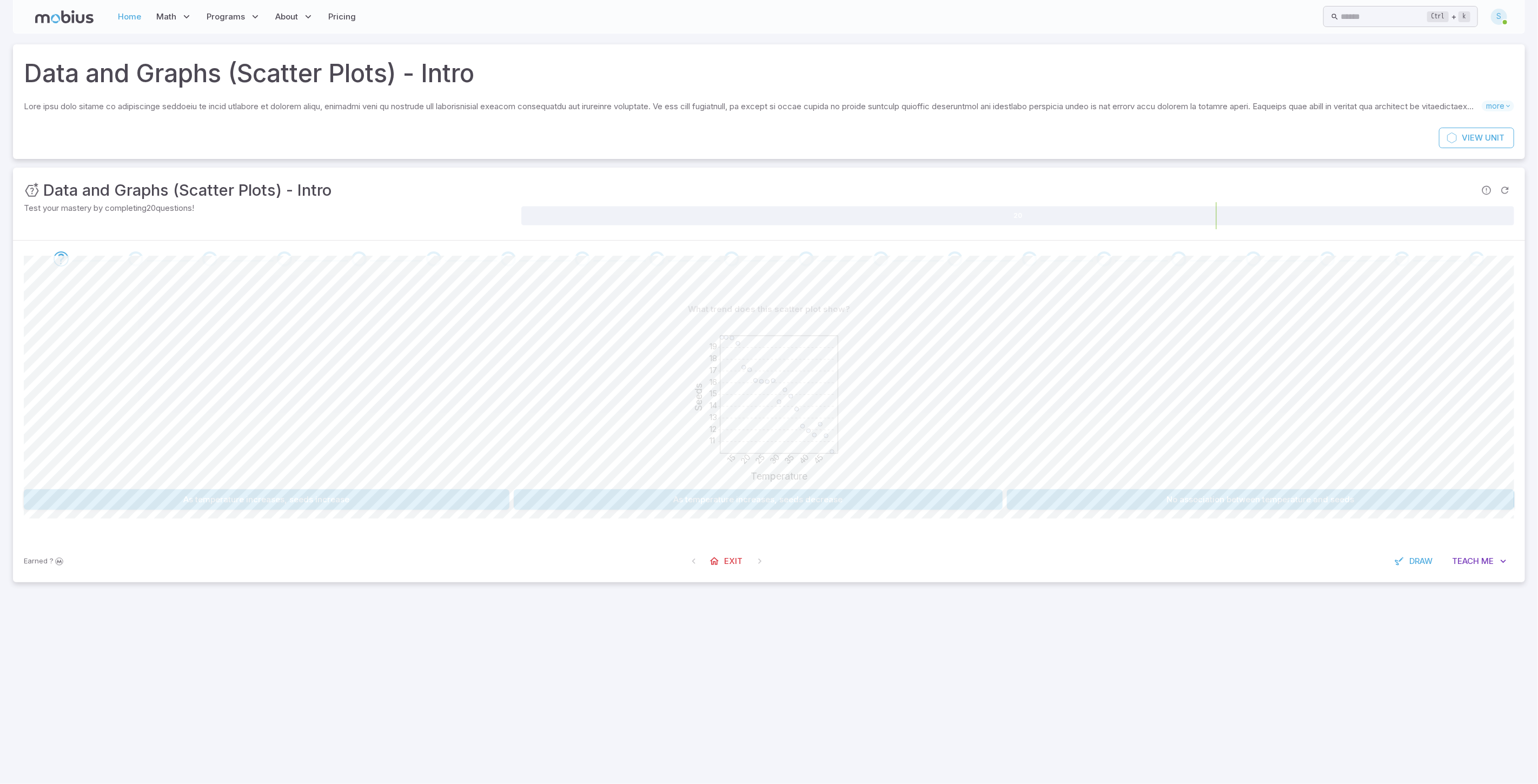 click on "Home" at bounding box center [130, 17] 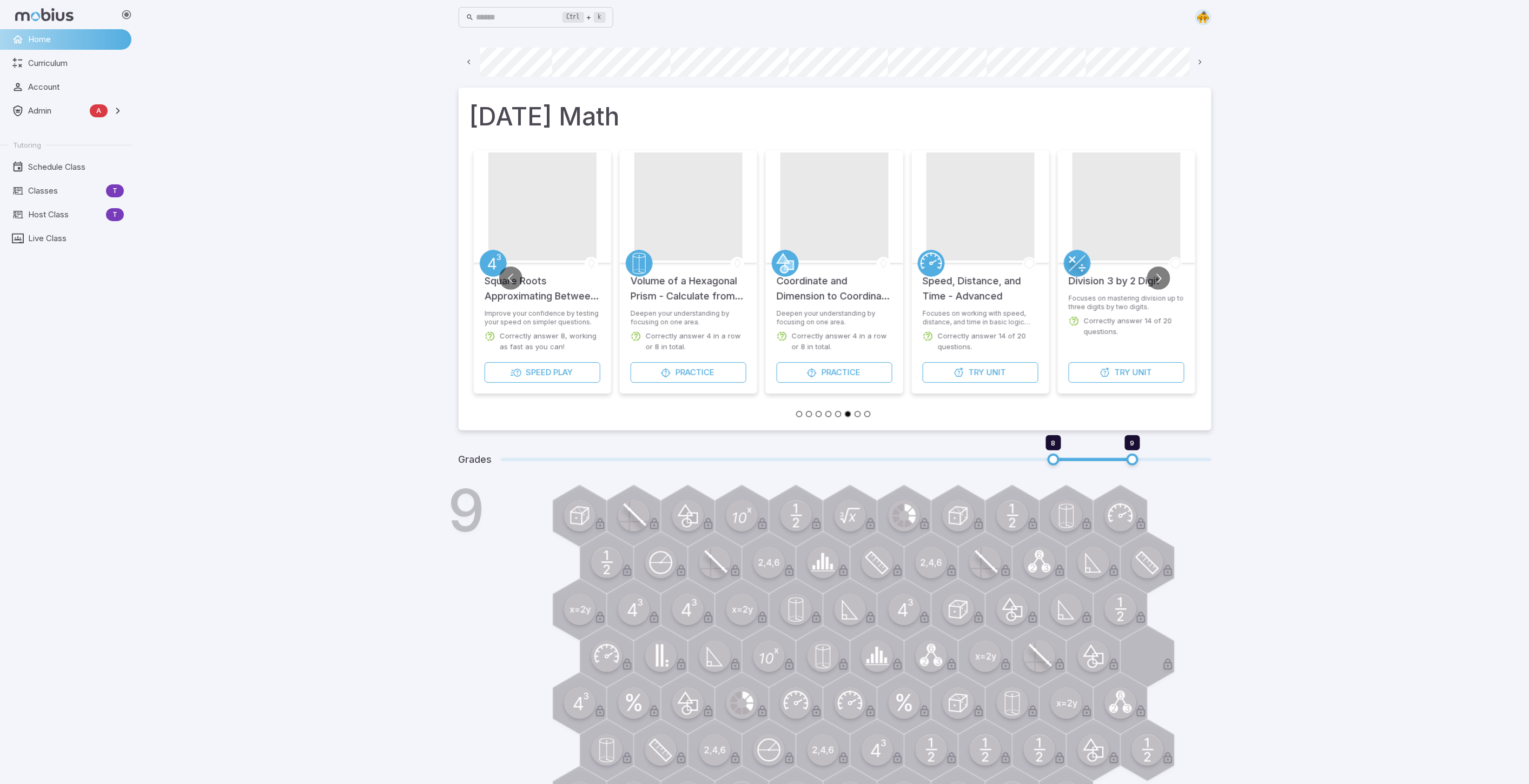 scroll, scrollTop: 0, scrollLeft: 581, axis: horizontal 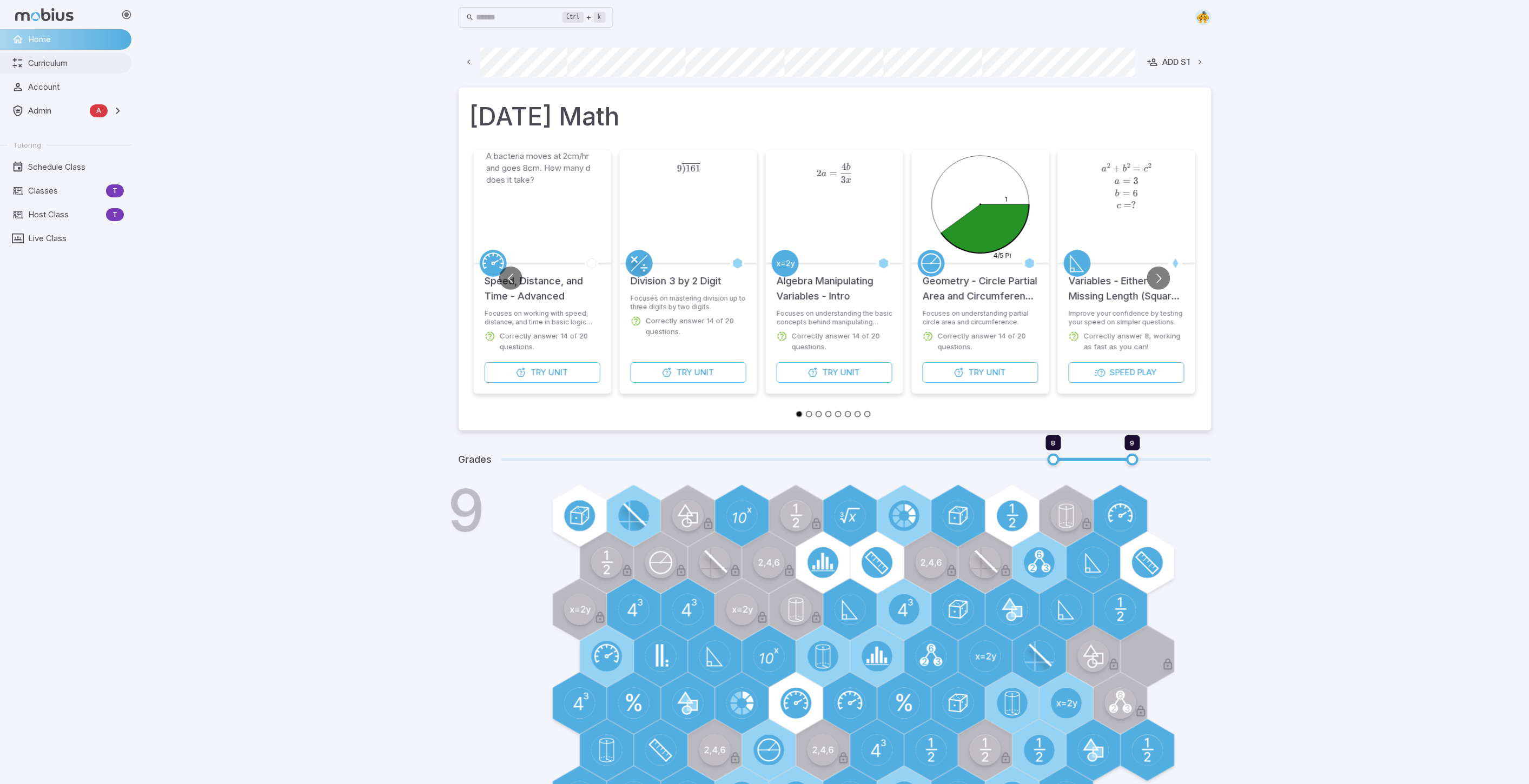 click on "Curriculum" at bounding box center (76, 63) 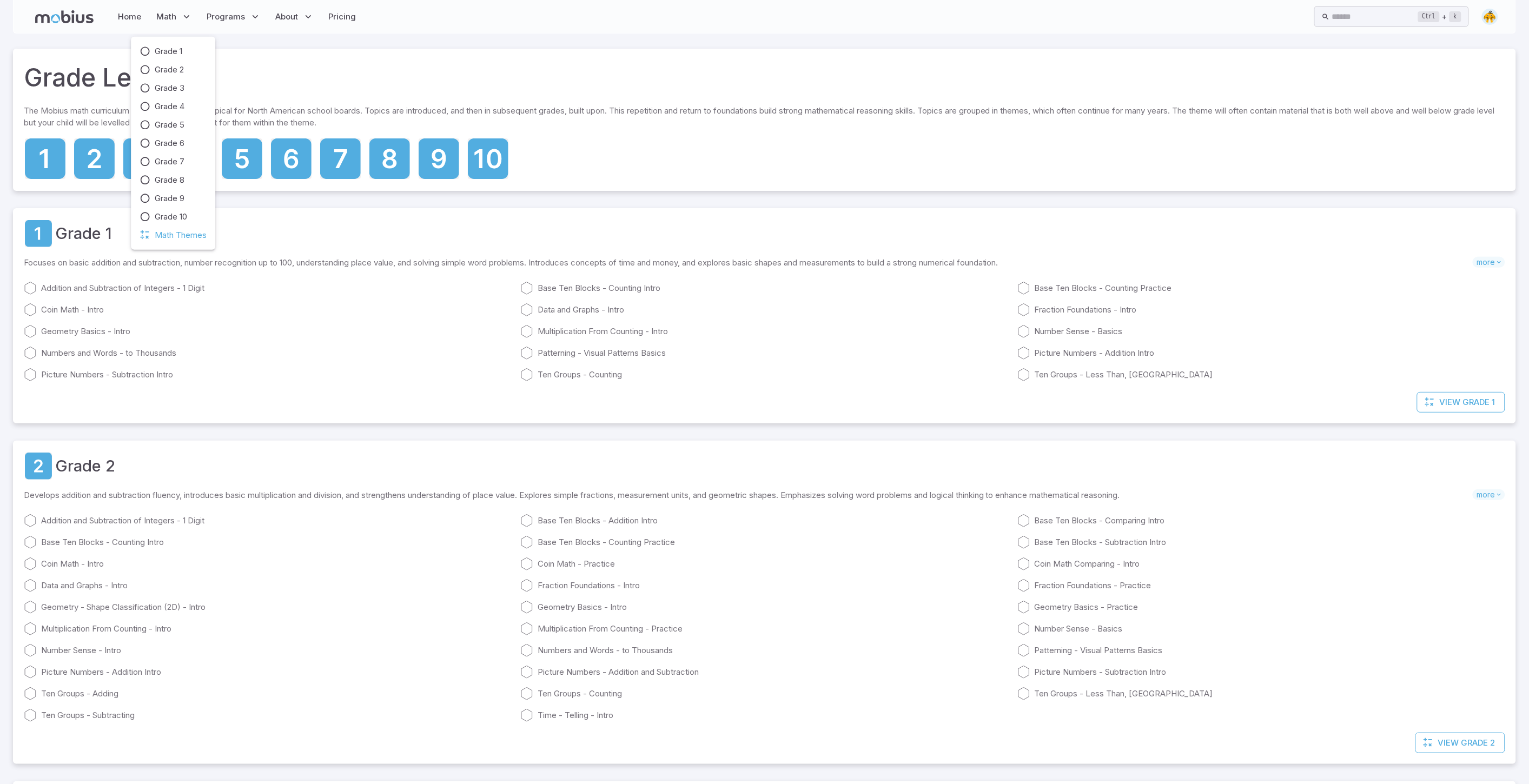 click on "Math Themes" at bounding box center [181, 235] 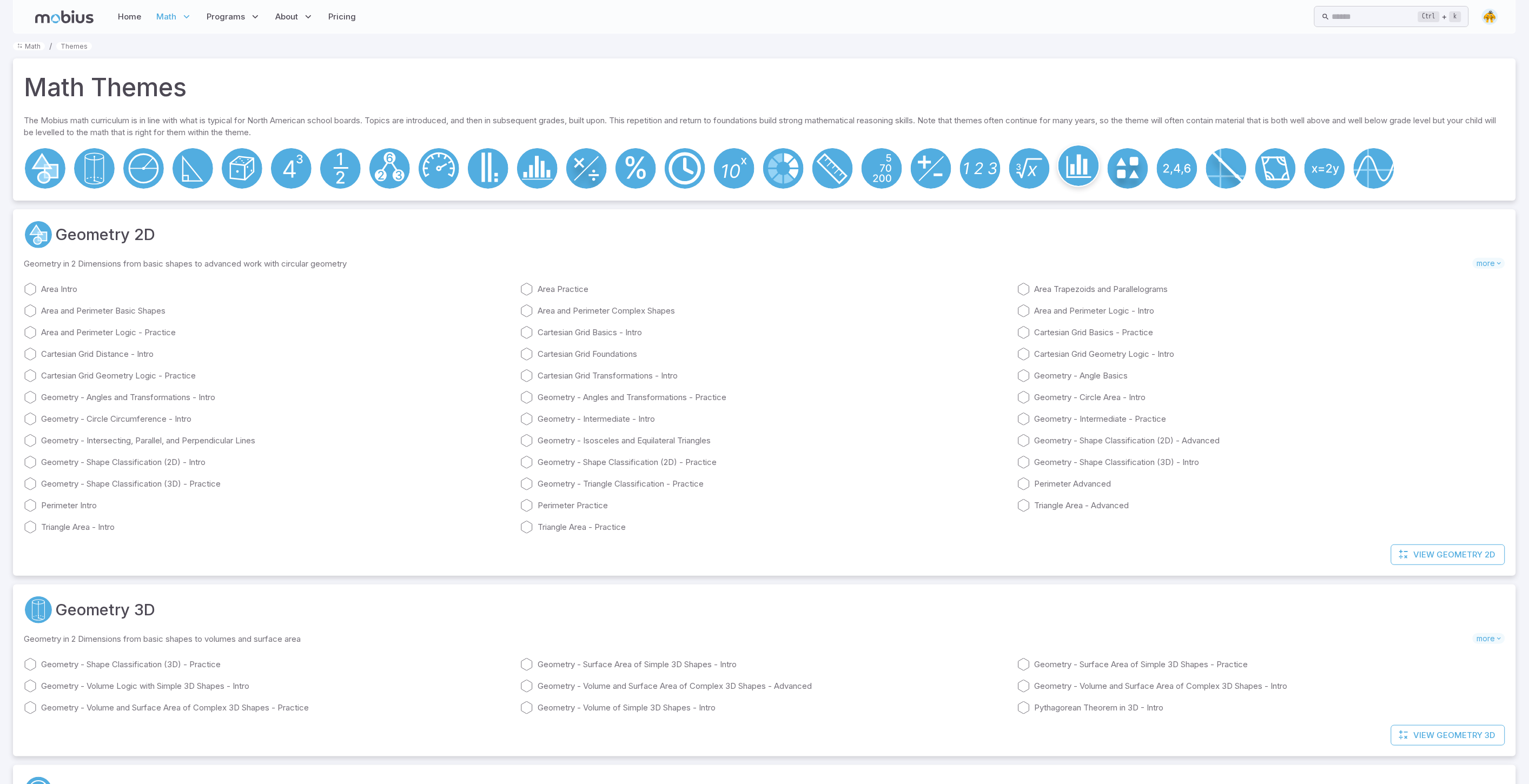 click 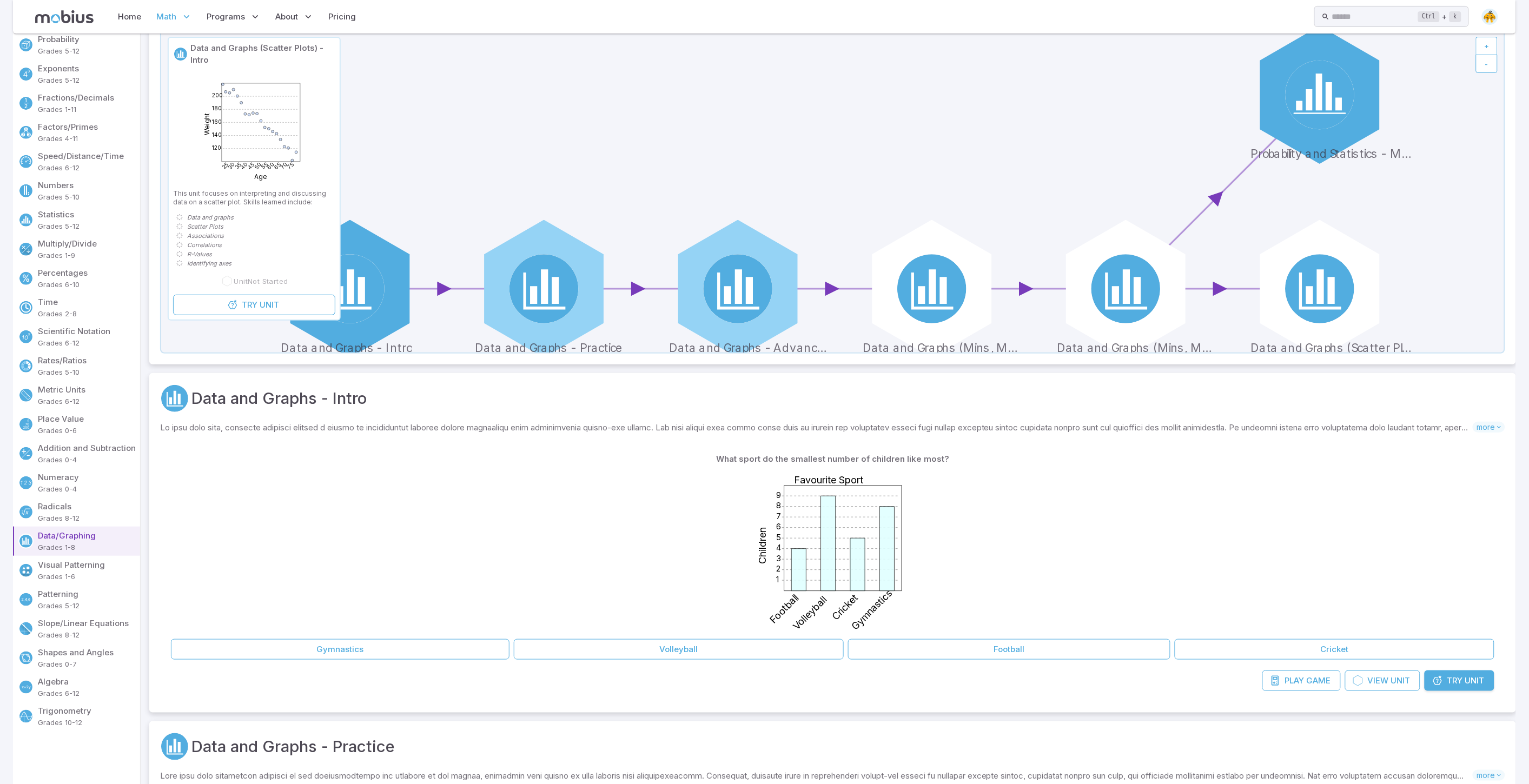 scroll, scrollTop: 142, scrollLeft: 0, axis: vertical 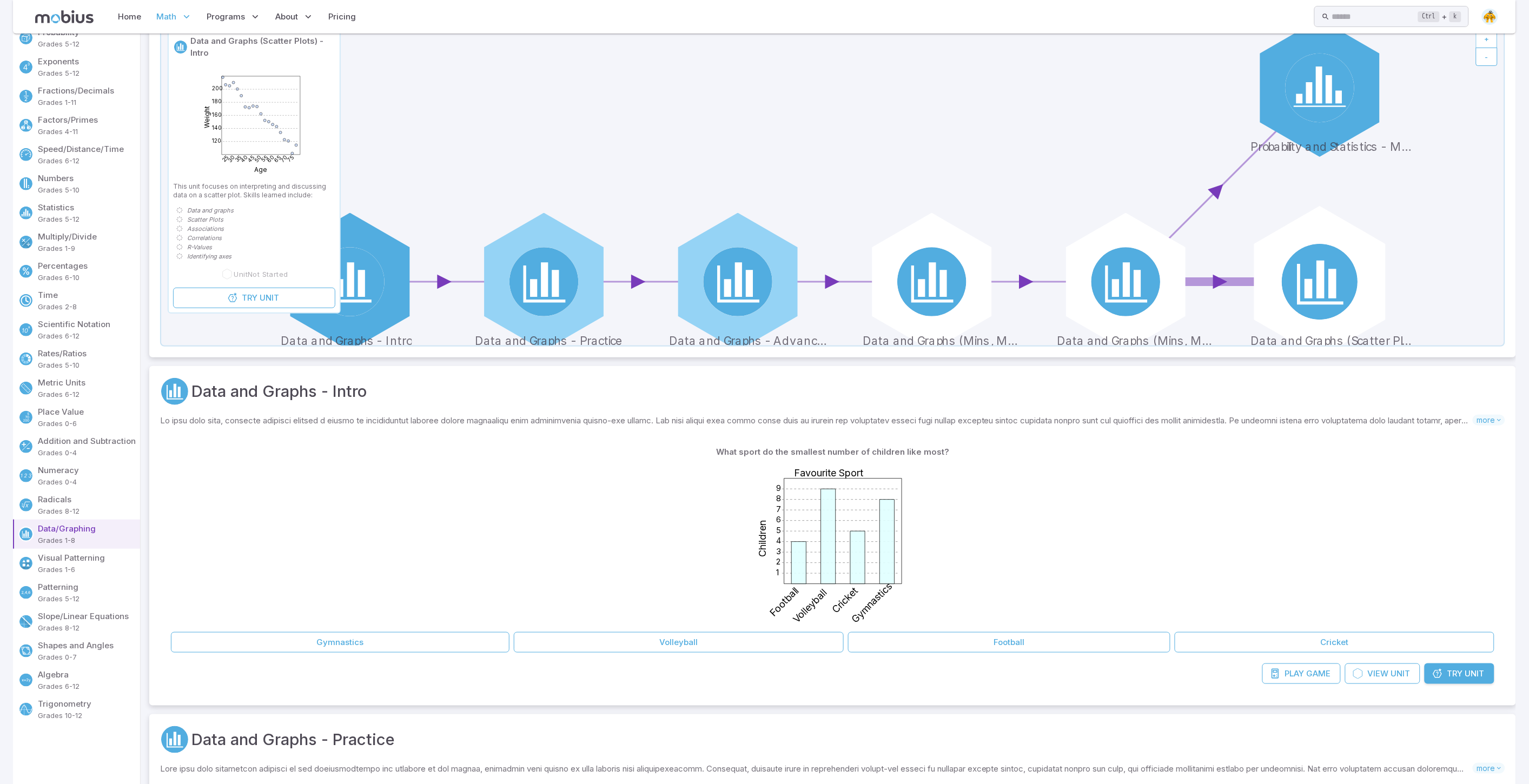 click 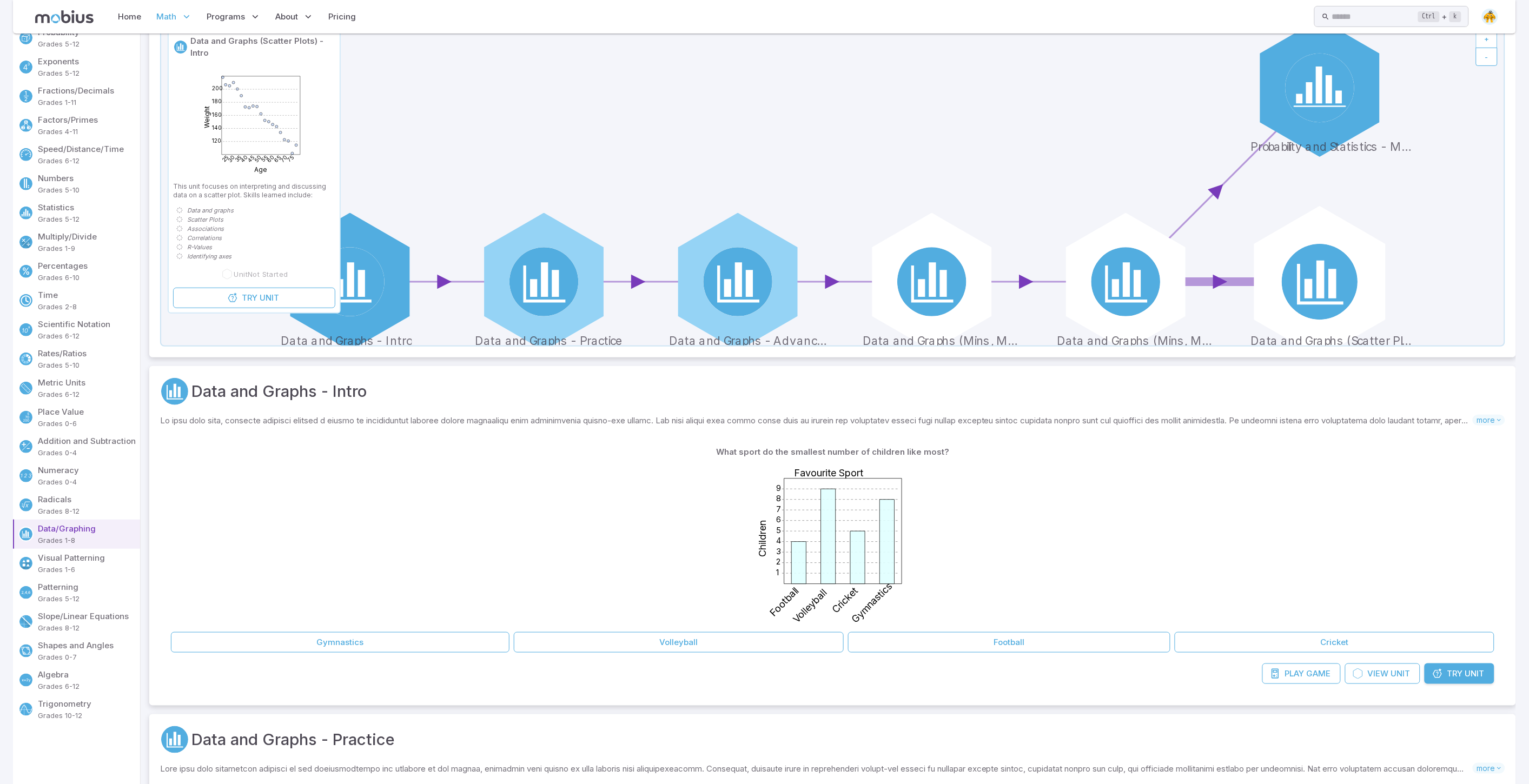 click 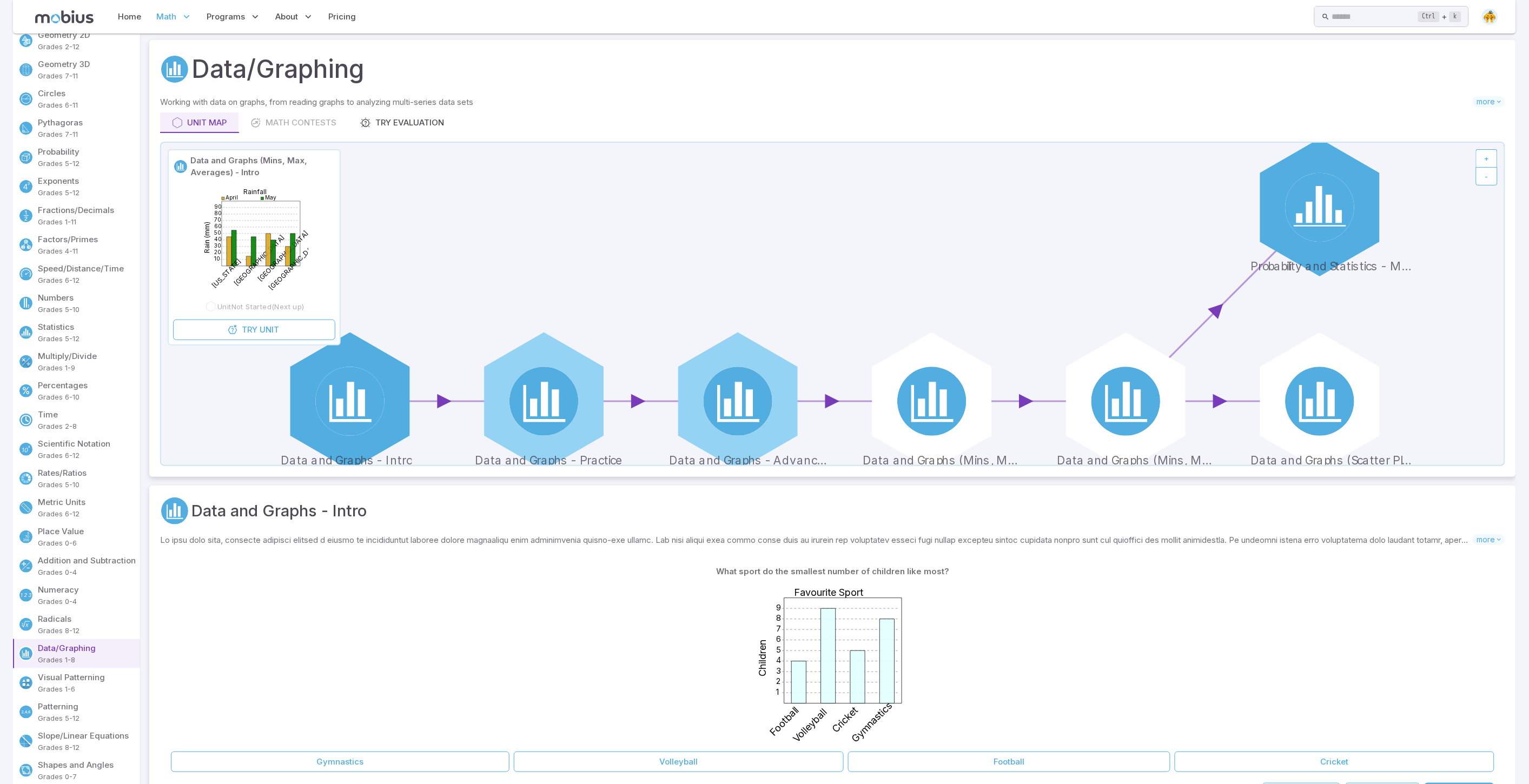 scroll, scrollTop: 22, scrollLeft: 0, axis: vertical 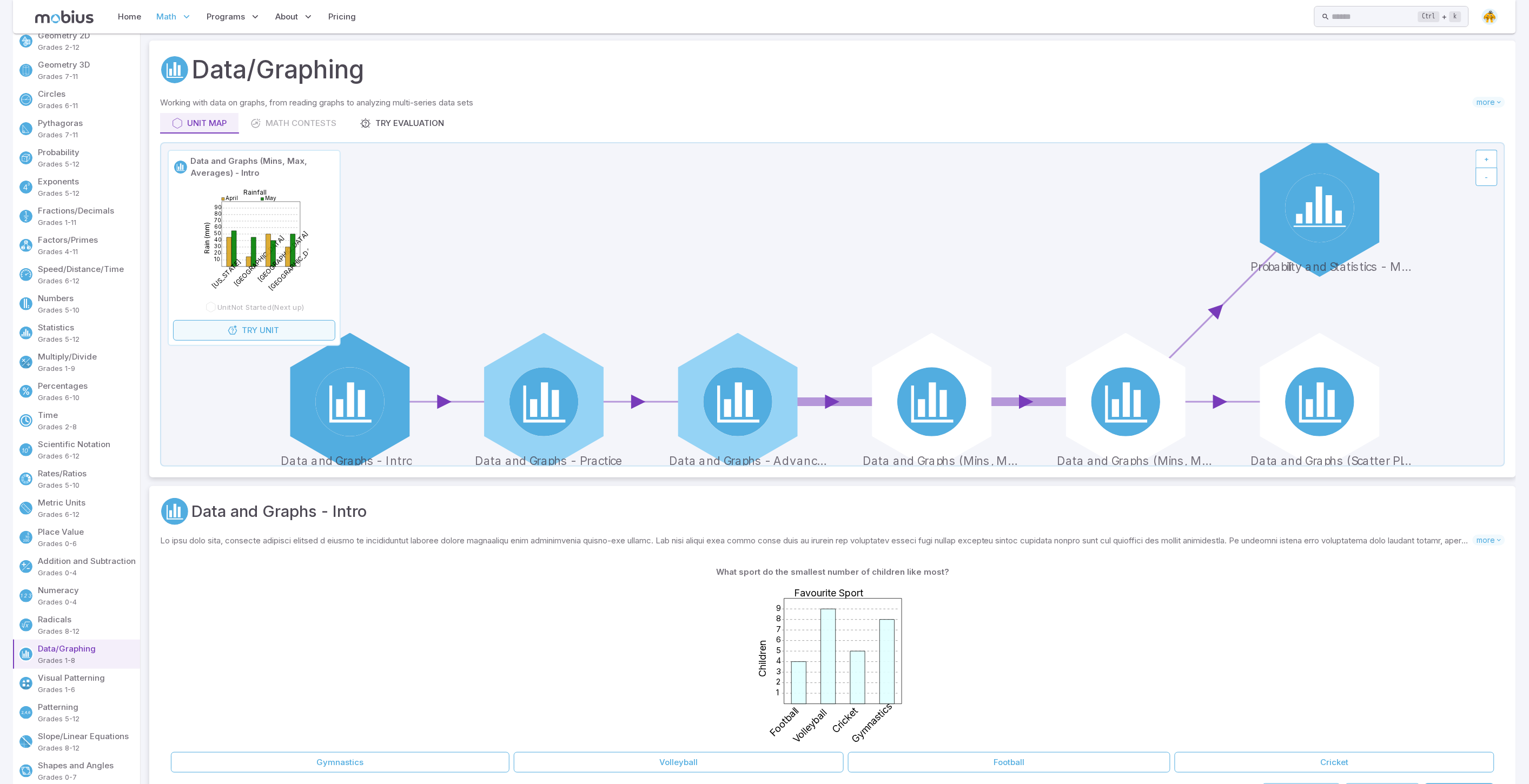 click on "Try" at bounding box center (250, 330) 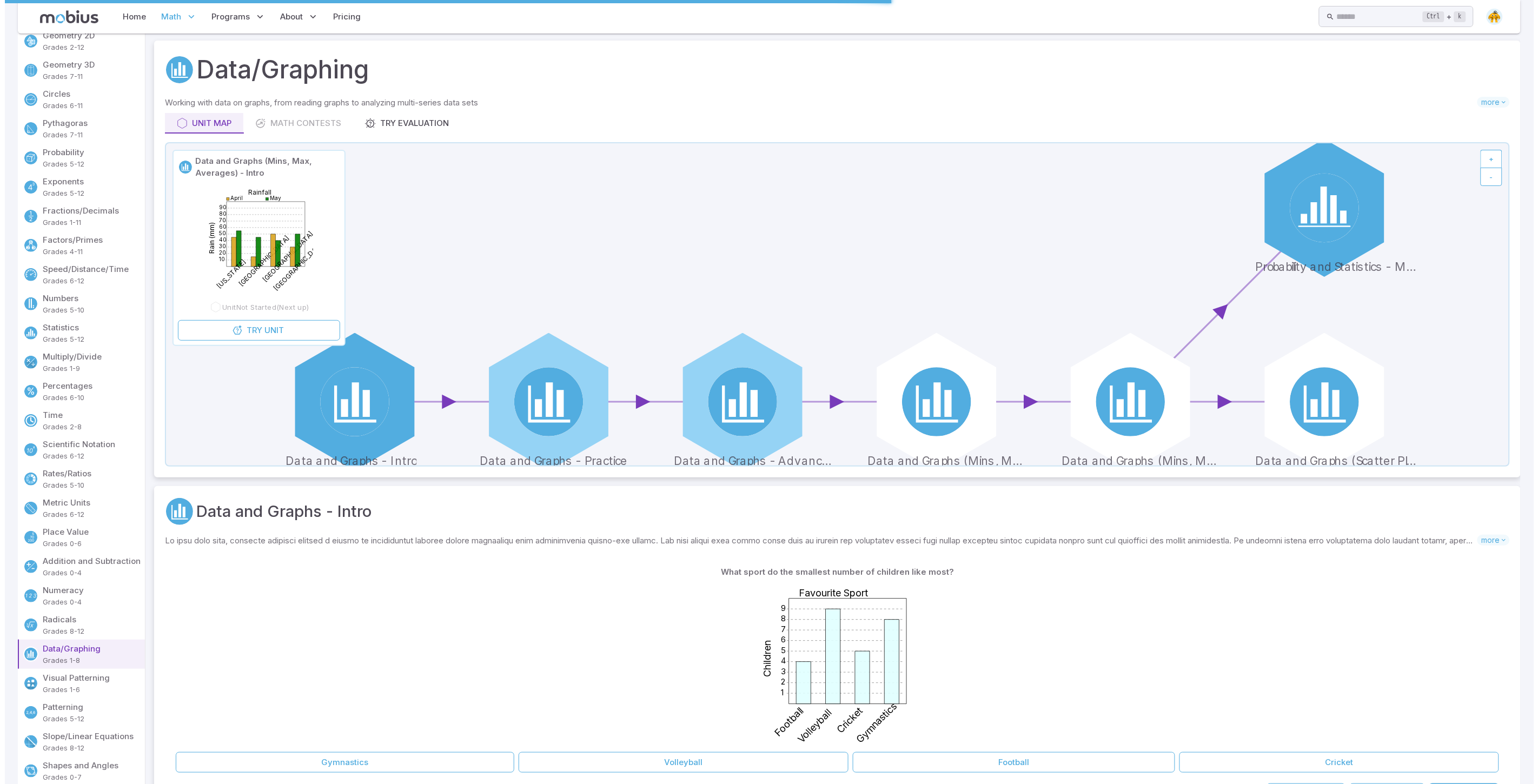 scroll, scrollTop: 0, scrollLeft: 0, axis: both 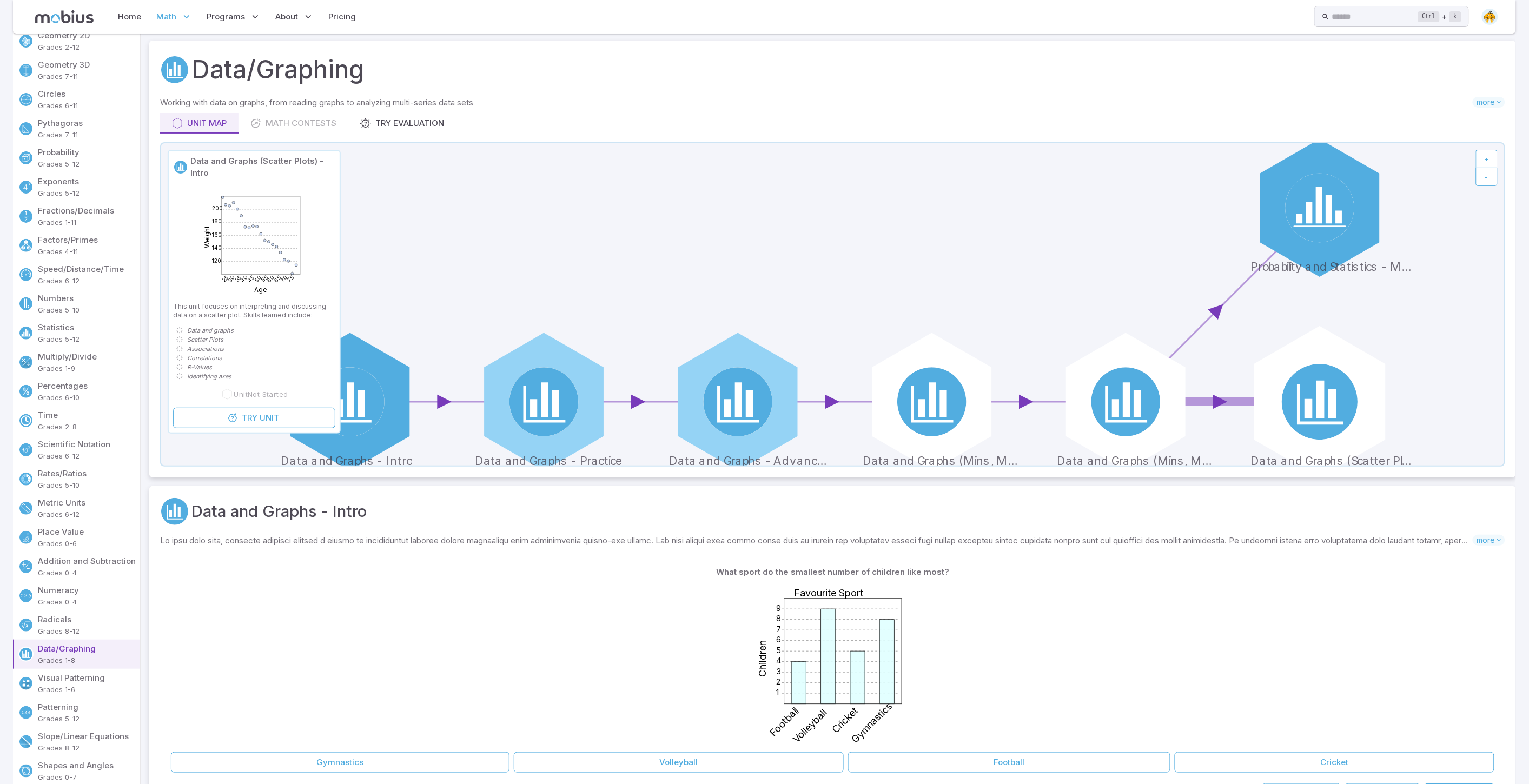click 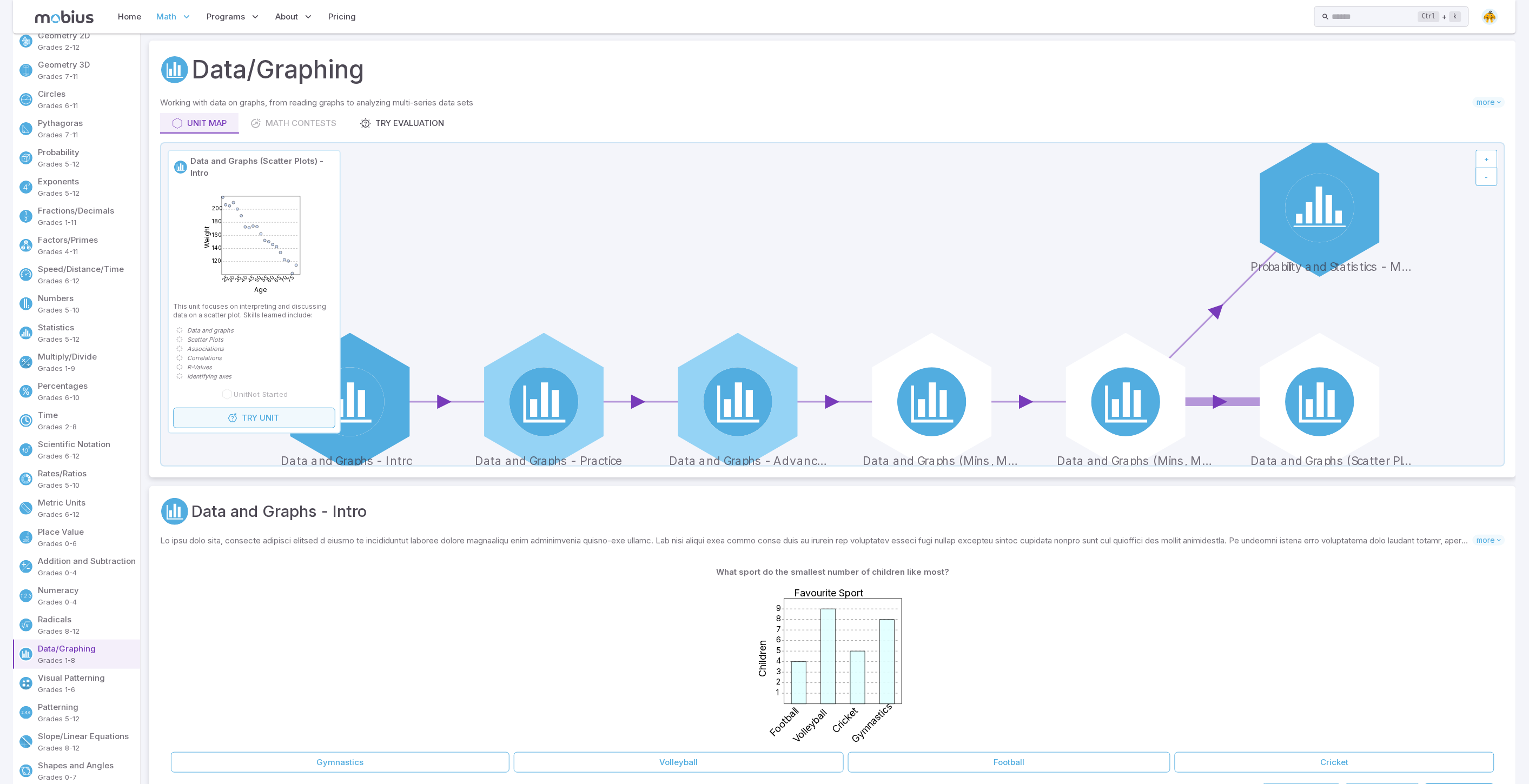 click on "Try" at bounding box center [250, 418] 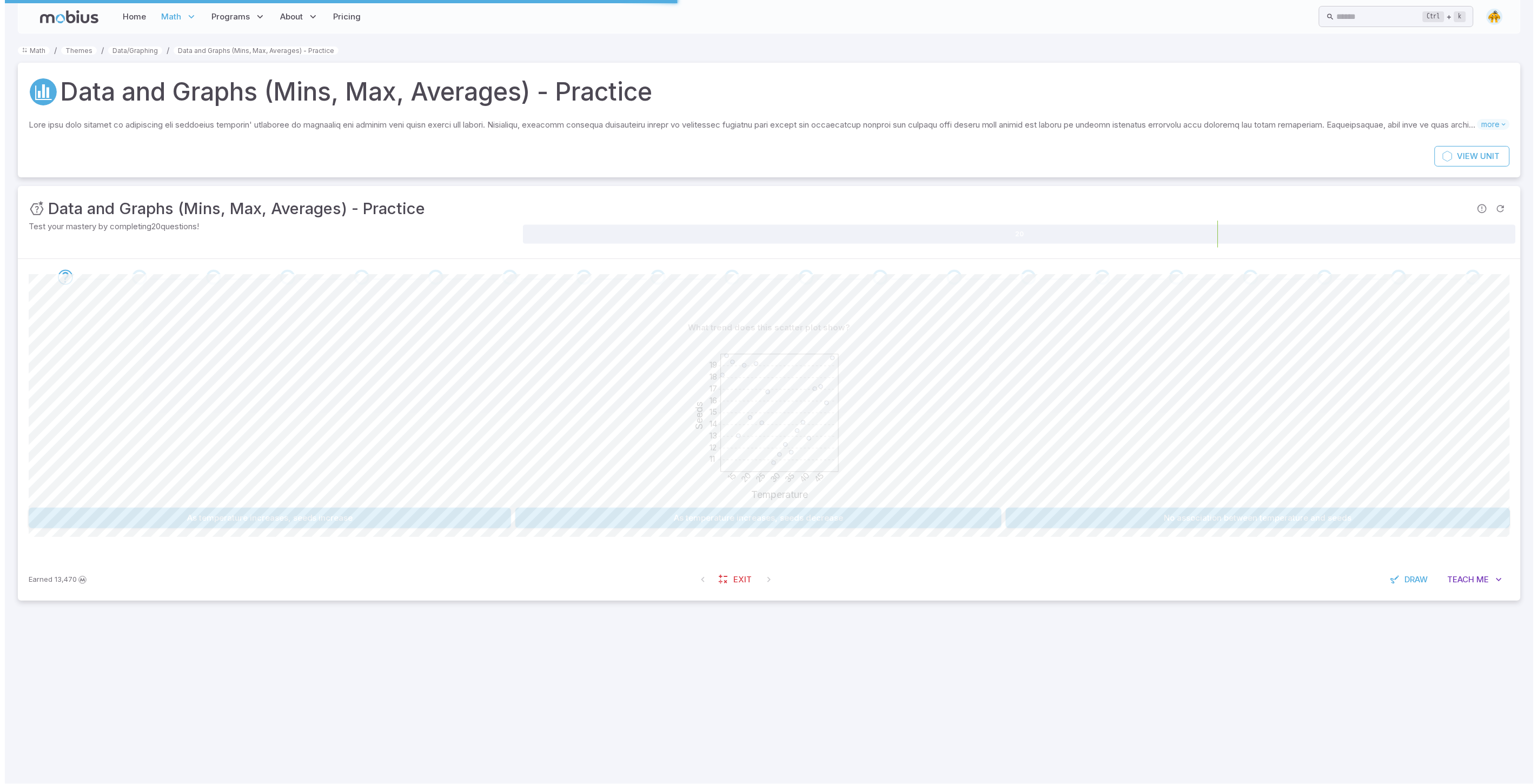 scroll, scrollTop: 0, scrollLeft: 0, axis: both 